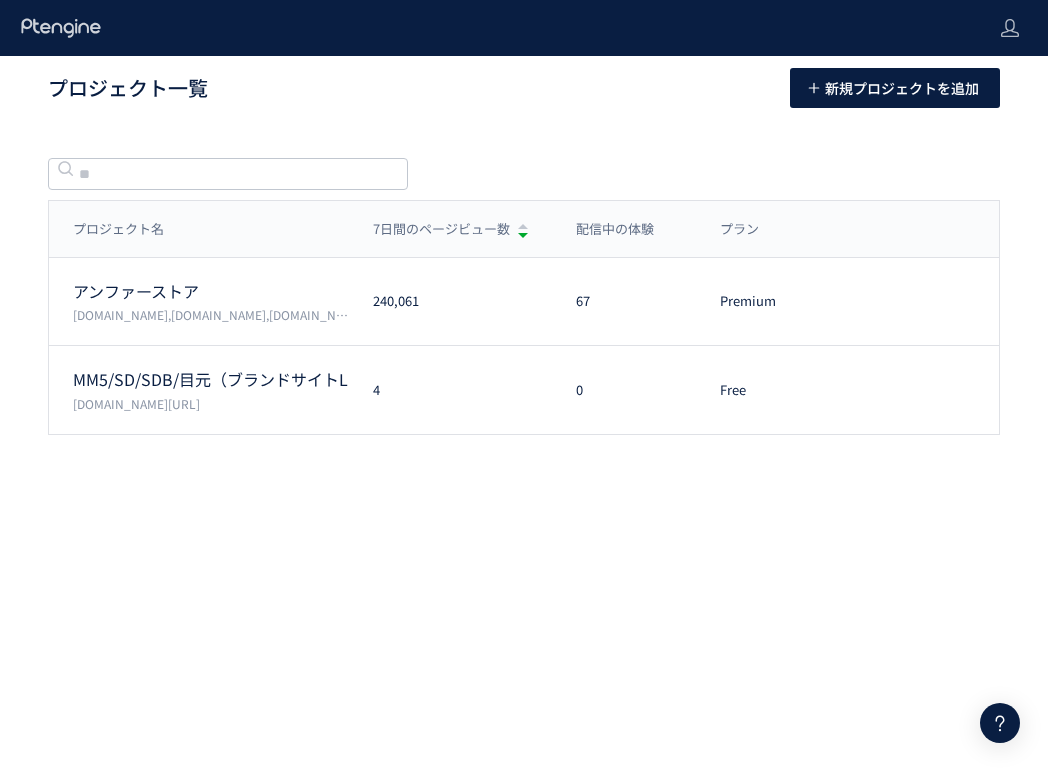 scroll, scrollTop: 0, scrollLeft: 0, axis: both 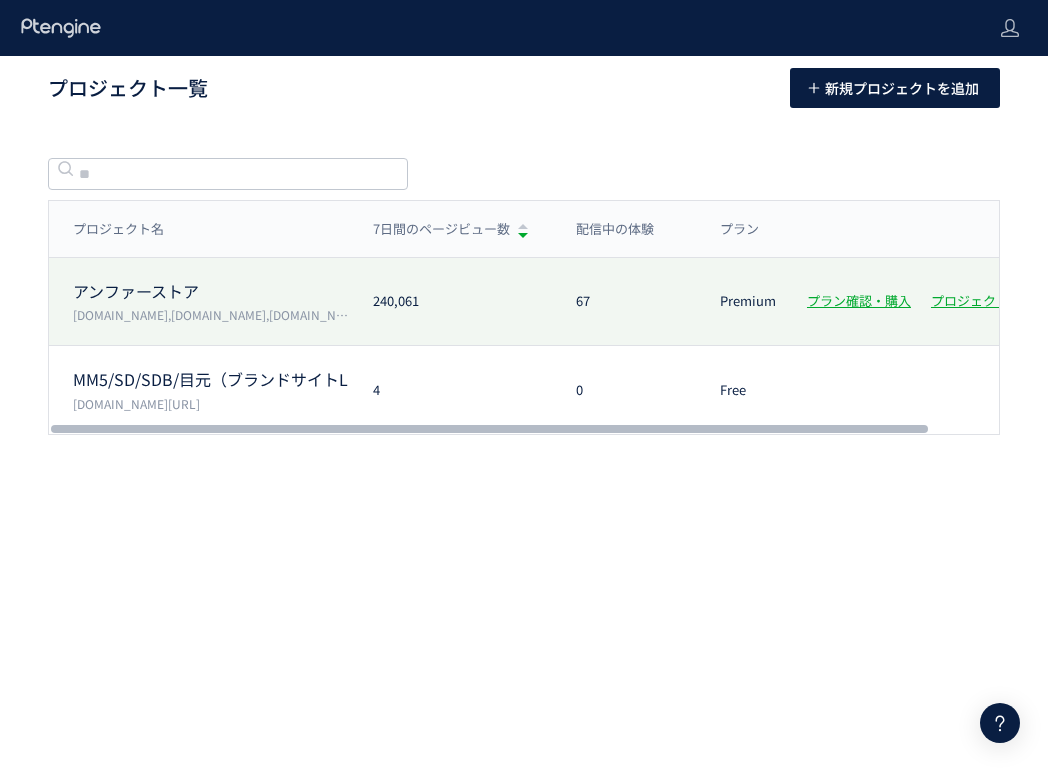 click on "アンファーストア" 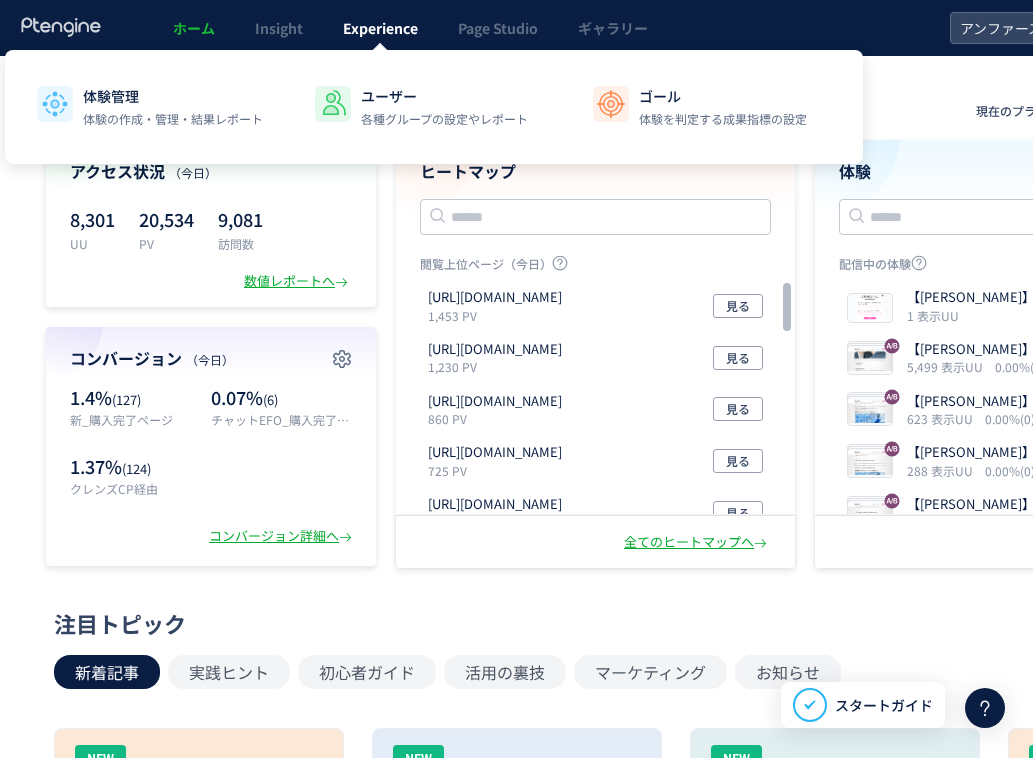 click on "Experience" at bounding box center [380, 28] 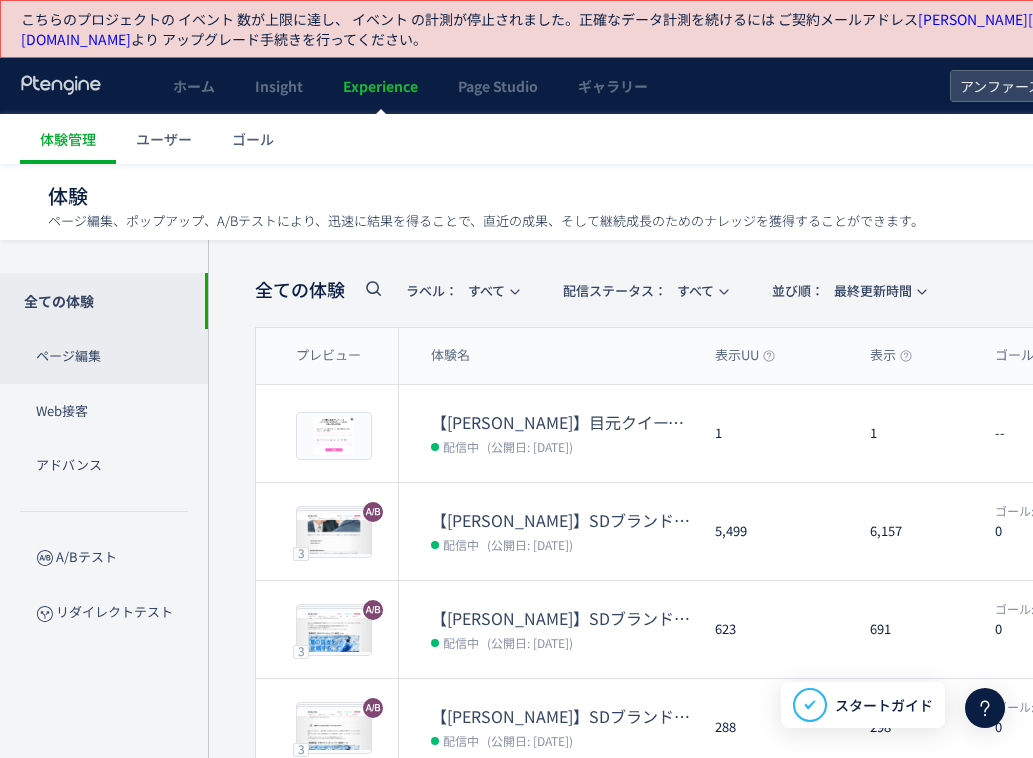 click on "ページ編集" at bounding box center (104, 356) 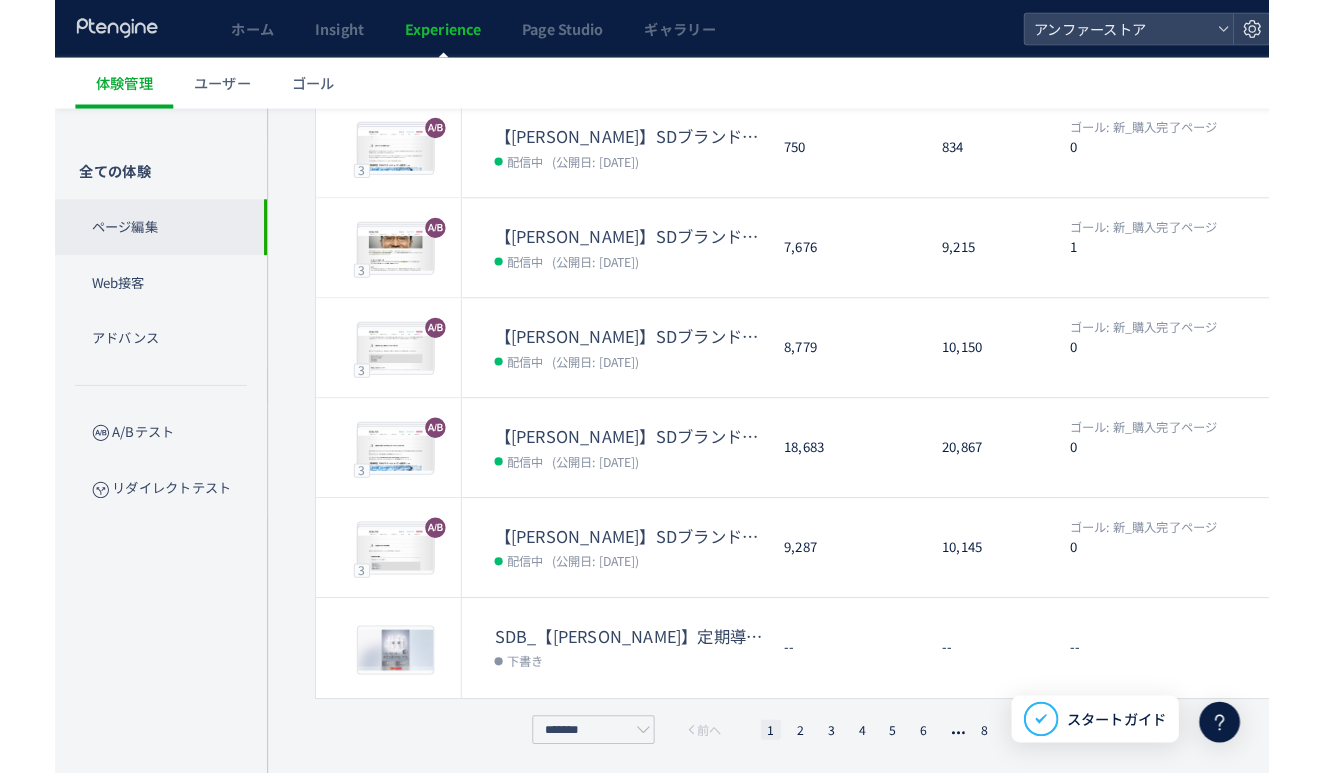 scroll, scrollTop: 666, scrollLeft: 0, axis: vertical 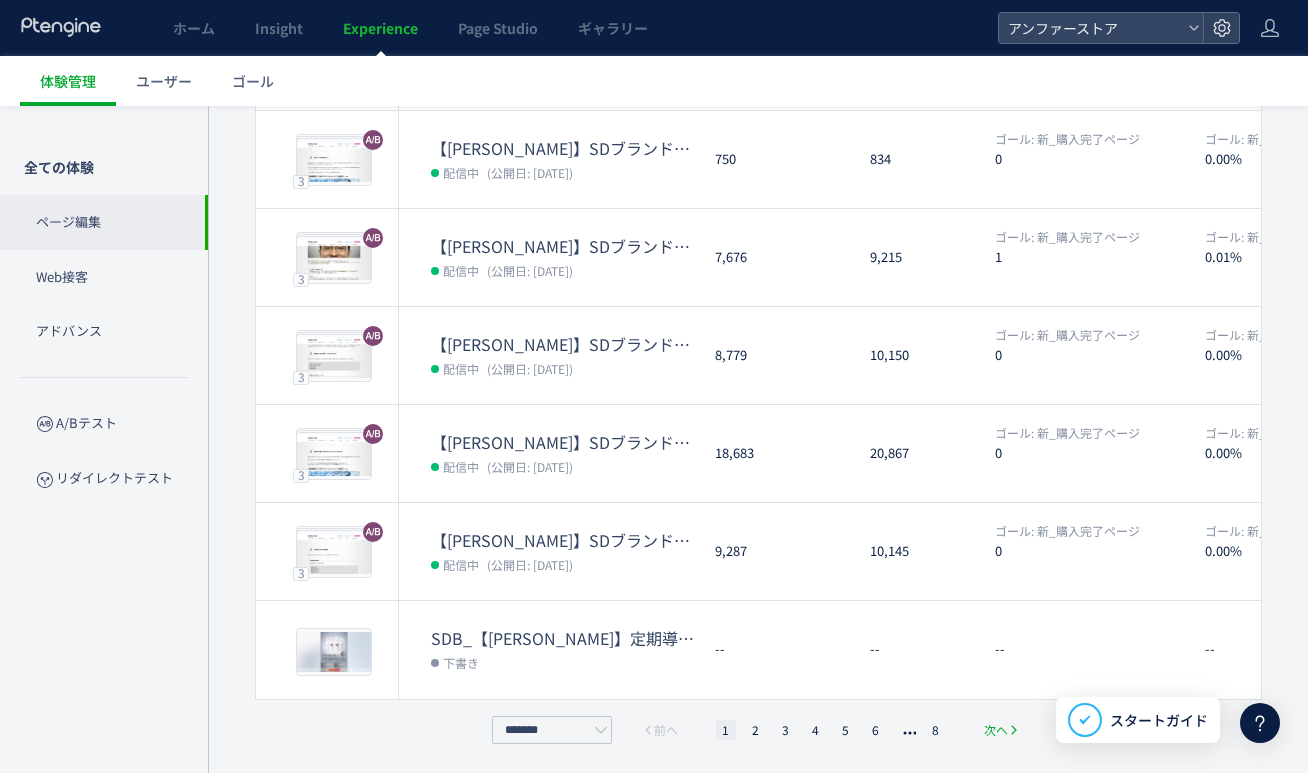 click on "次へ" at bounding box center (996, 730) 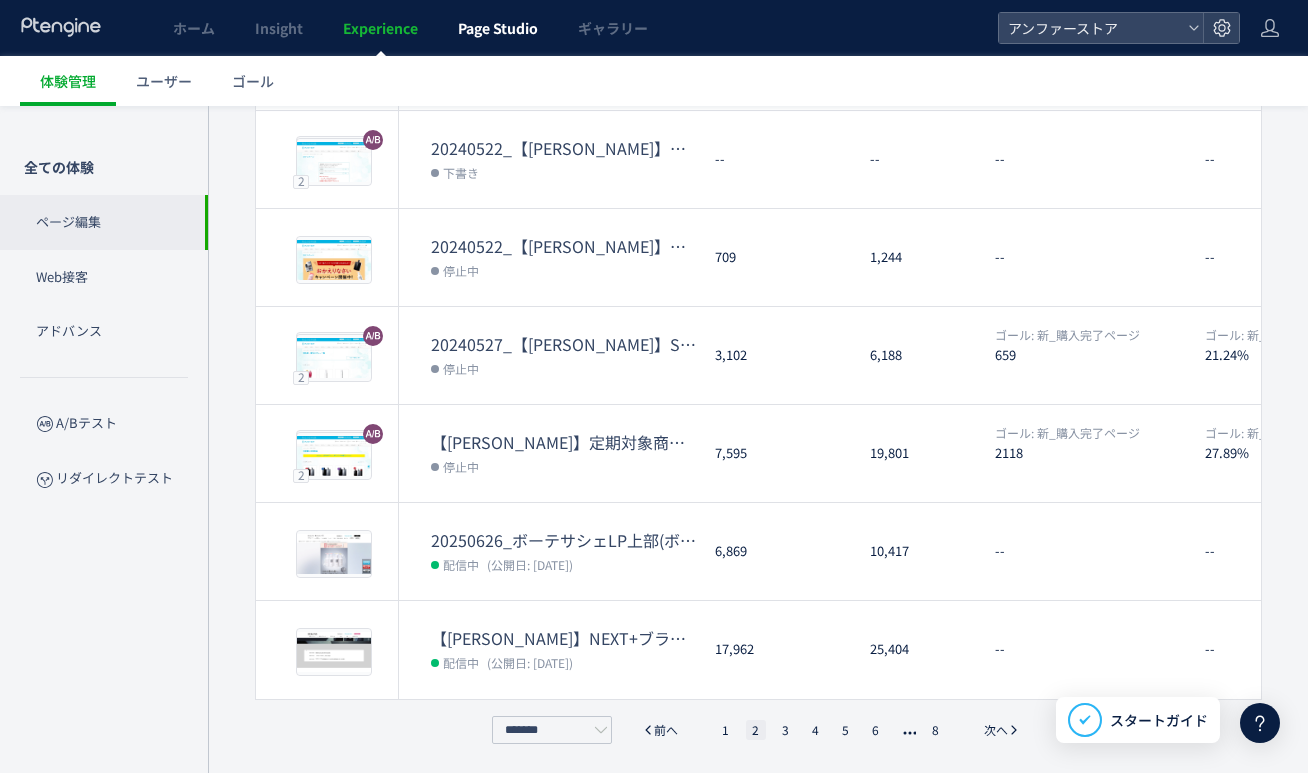 click on "Page Studio" at bounding box center [498, 28] 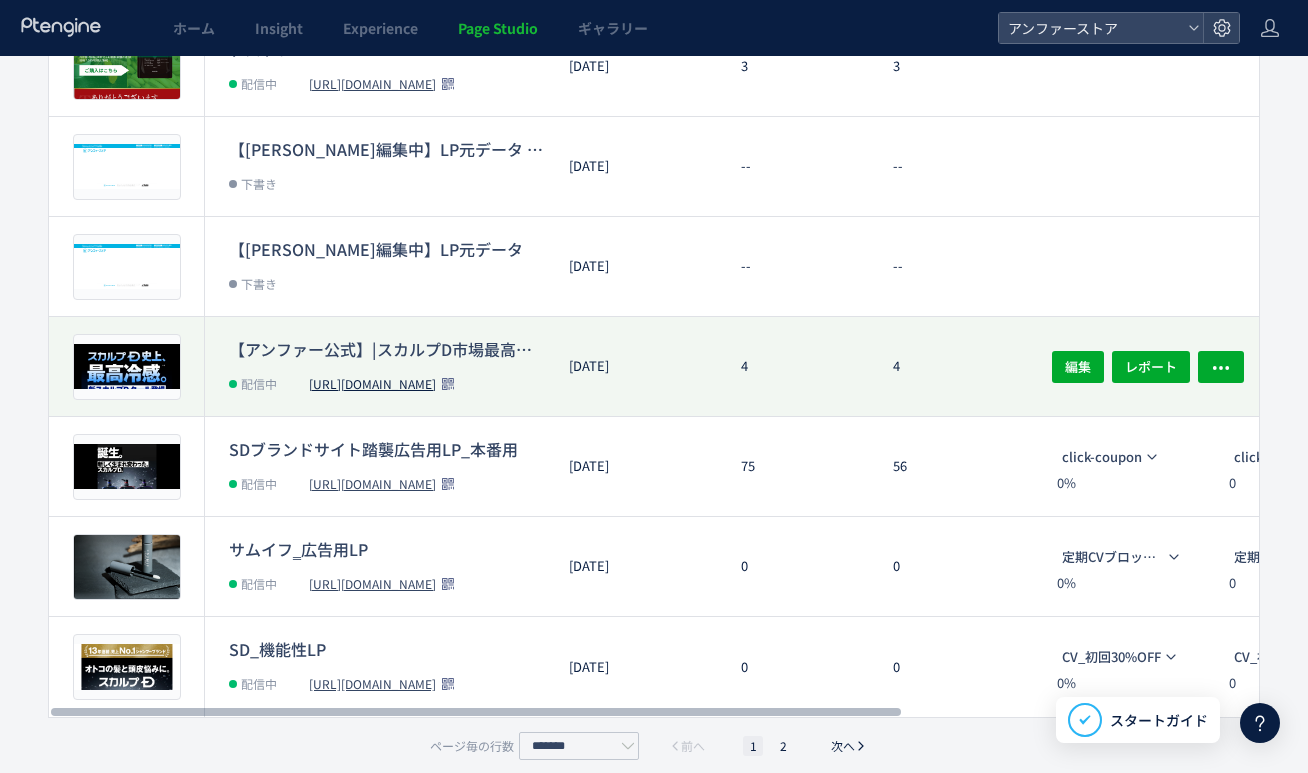 scroll, scrollTop: 660, scrollLeft: 0, axis: vertical 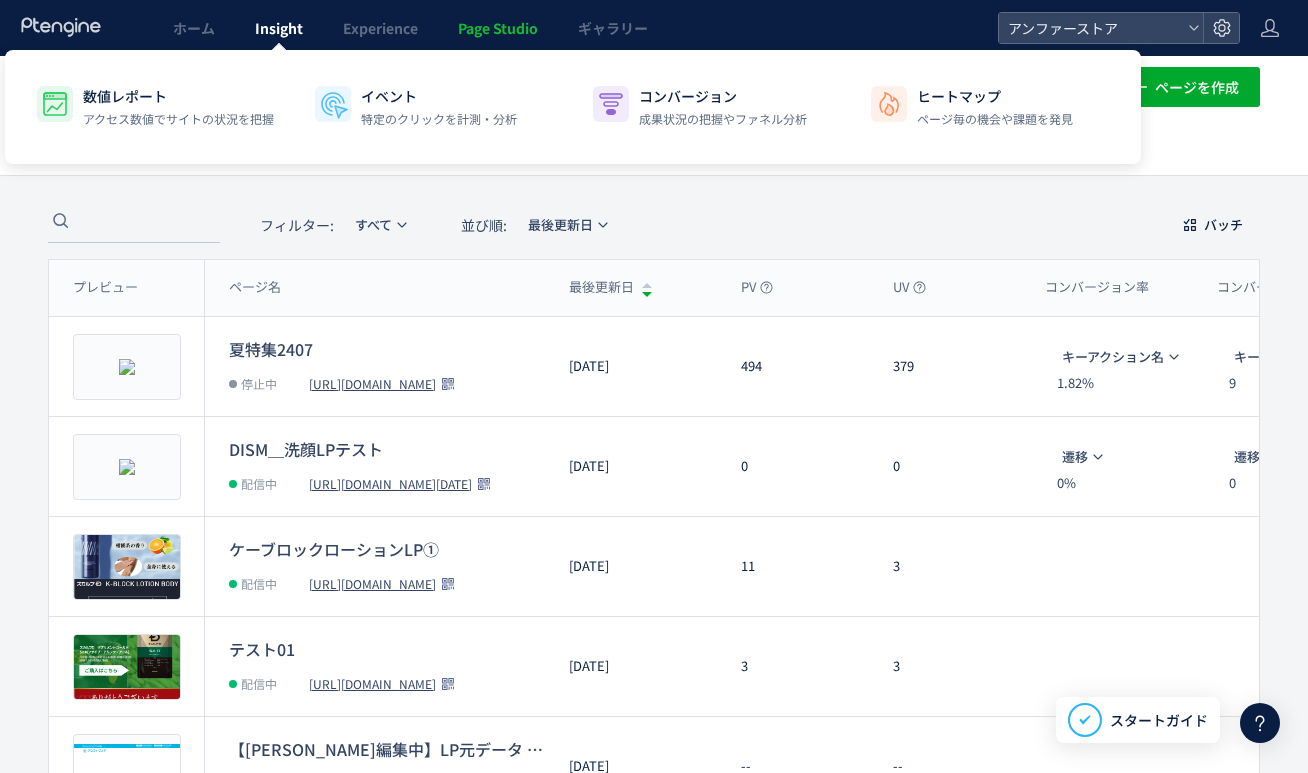 click on "Insight" at bounding box center (279, 28) 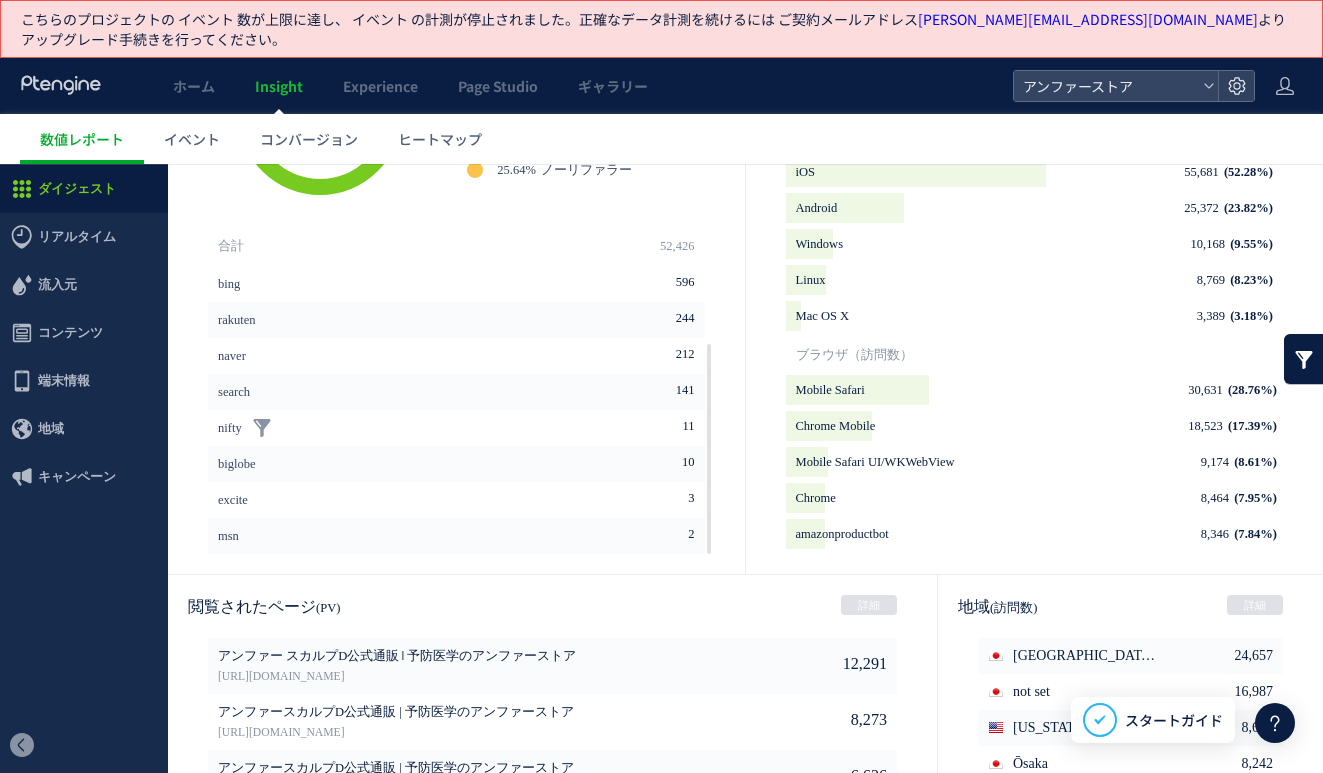 scroll, scrollTop: 1334, scrollLeft: 0, axis: vertical 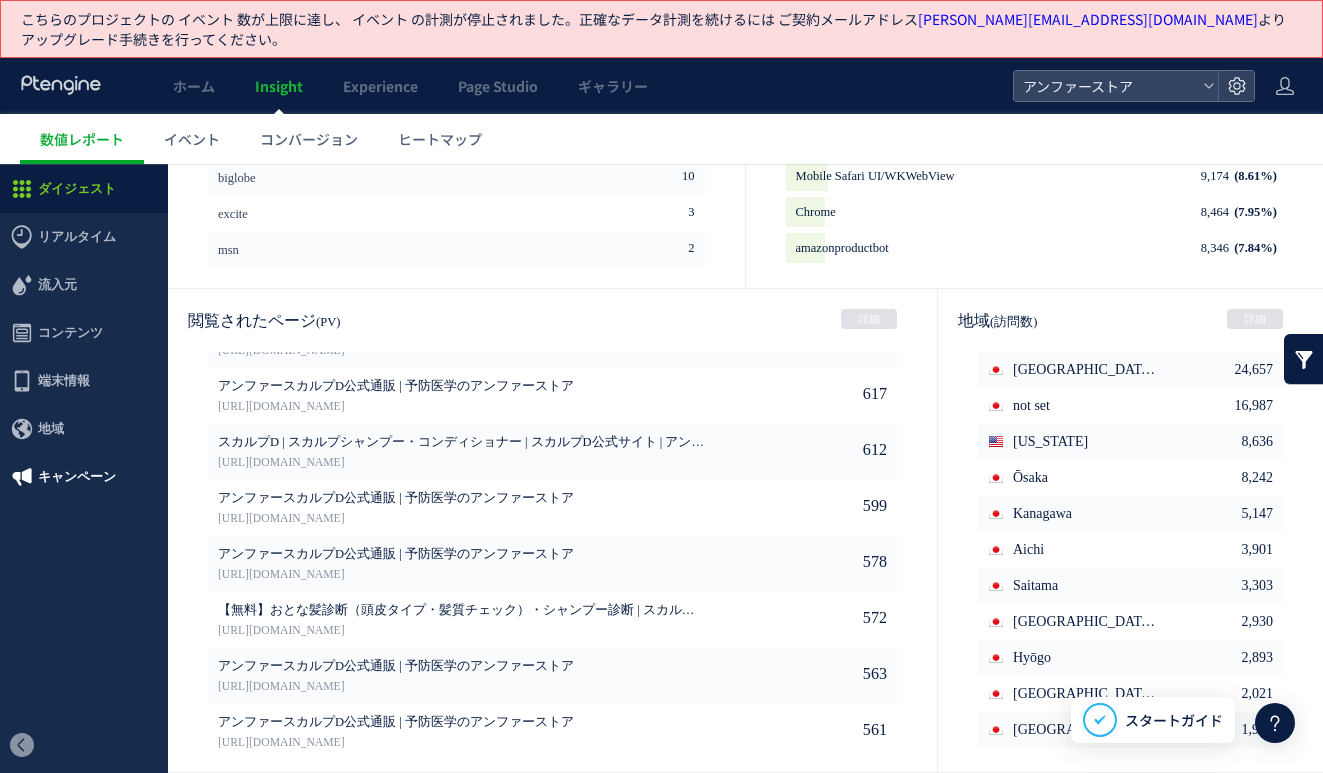 click on "キャンペーン" at bounding box center (77, 477) 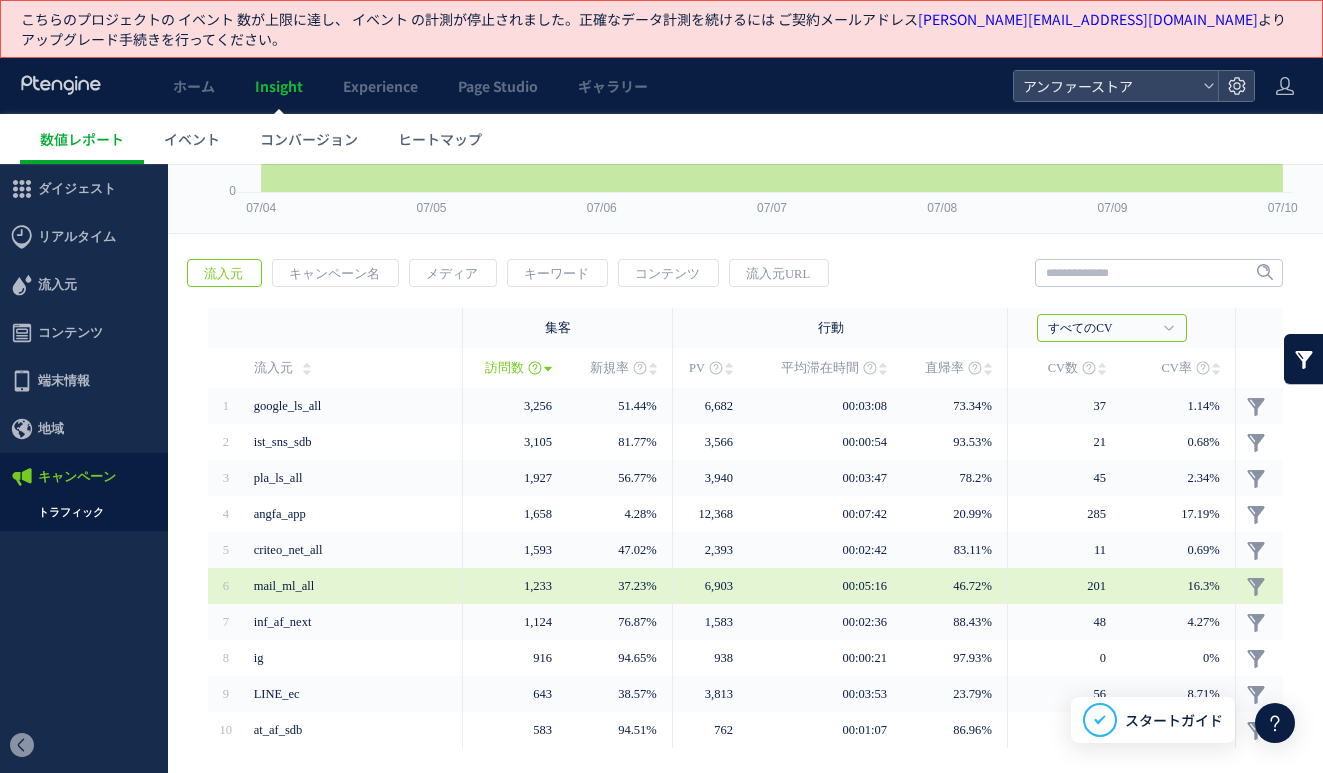 scroll, scrollTop: 304, scrollLeft: 0, axis: vertical 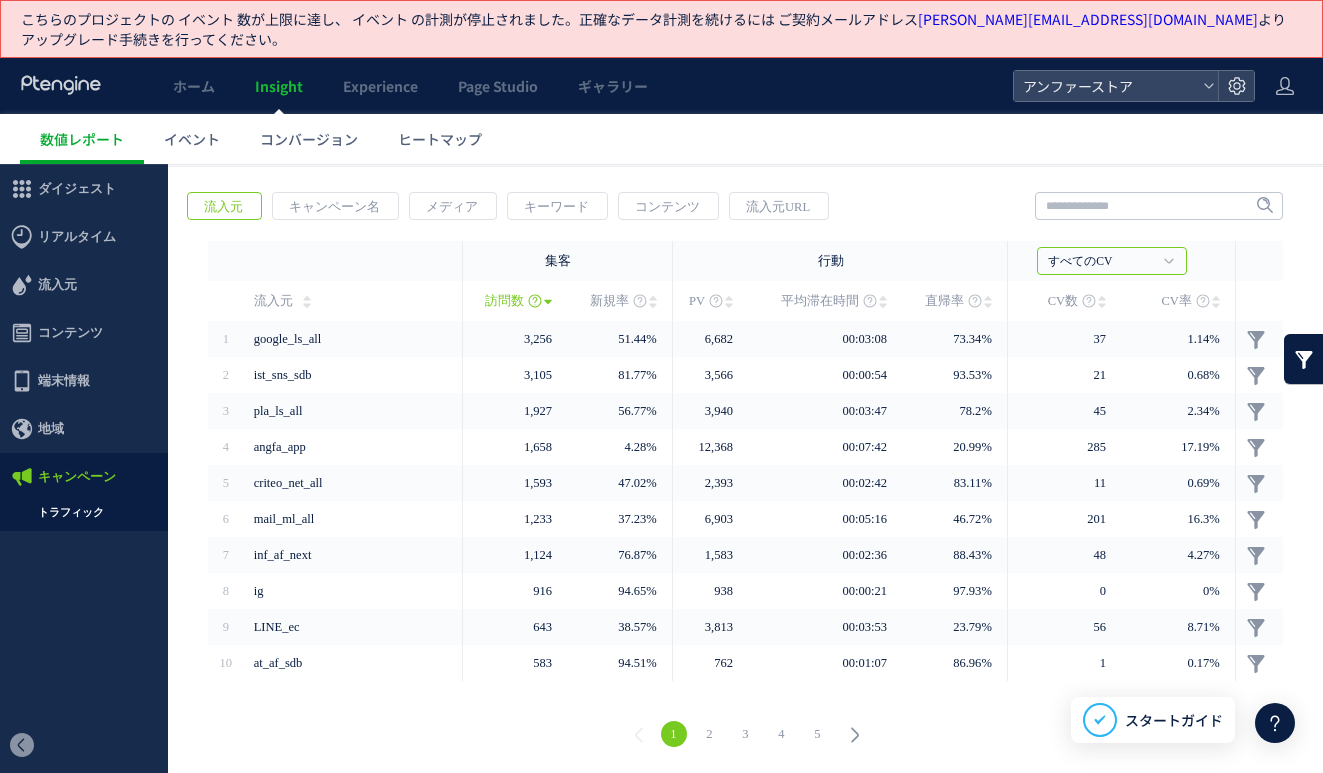 click on "2" at bounding box center (710, 734) 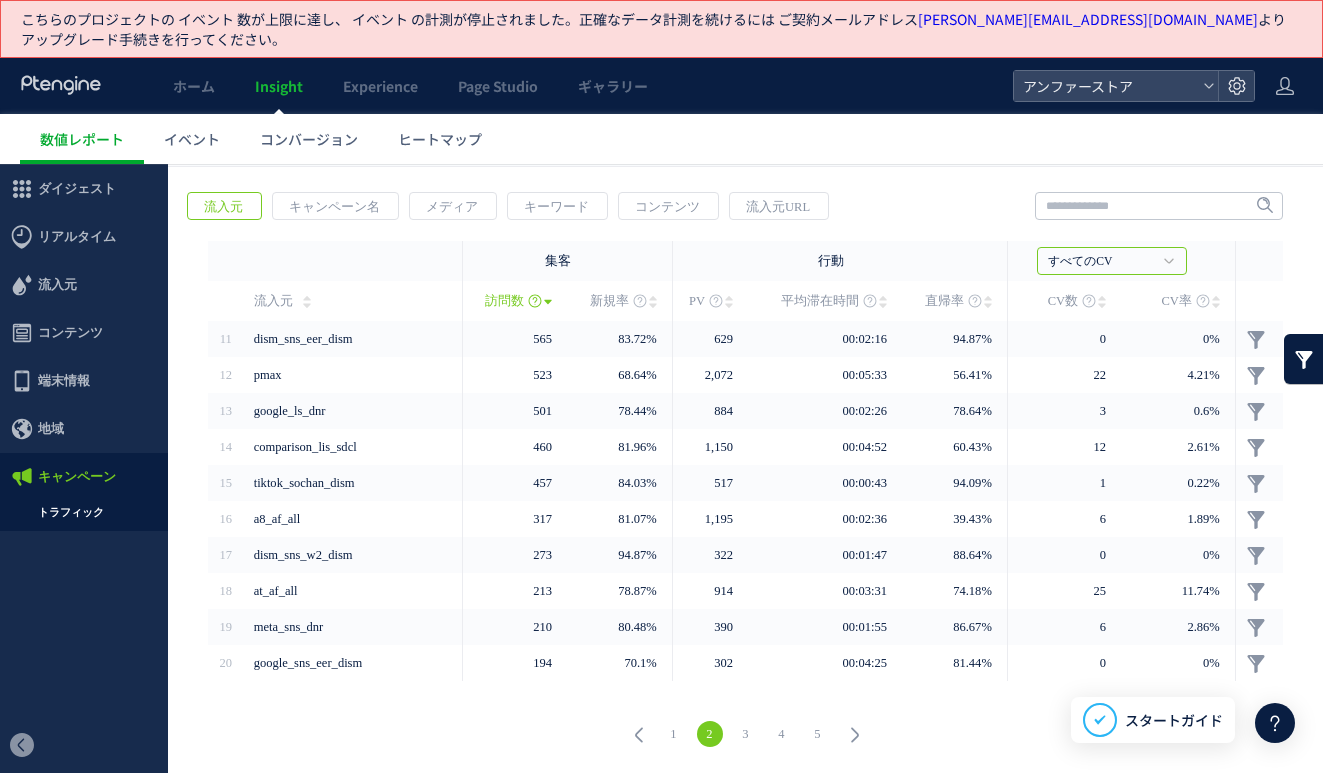 click on "3" at bounding box center (746, 734) 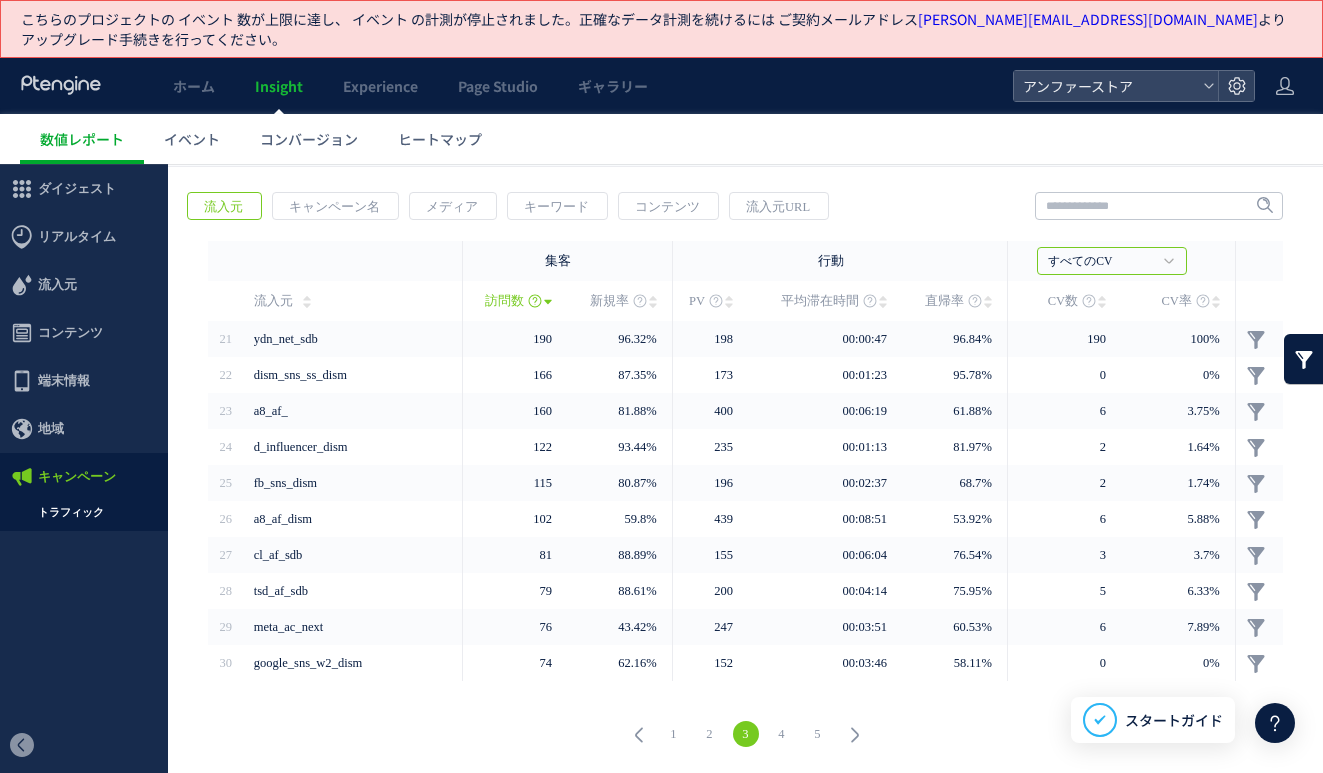 click on "4" at bounding box center (782, 734) 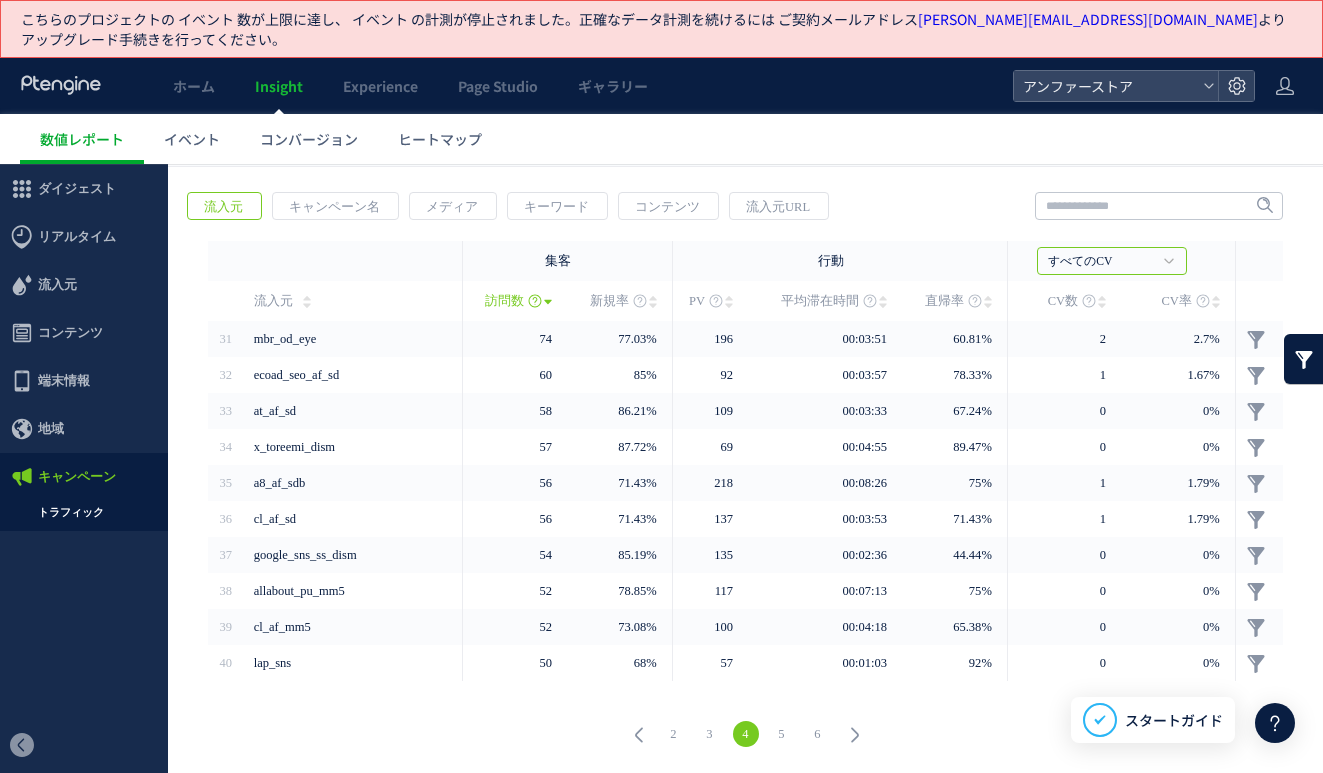 click on "5" at bounding box center (782, 734) 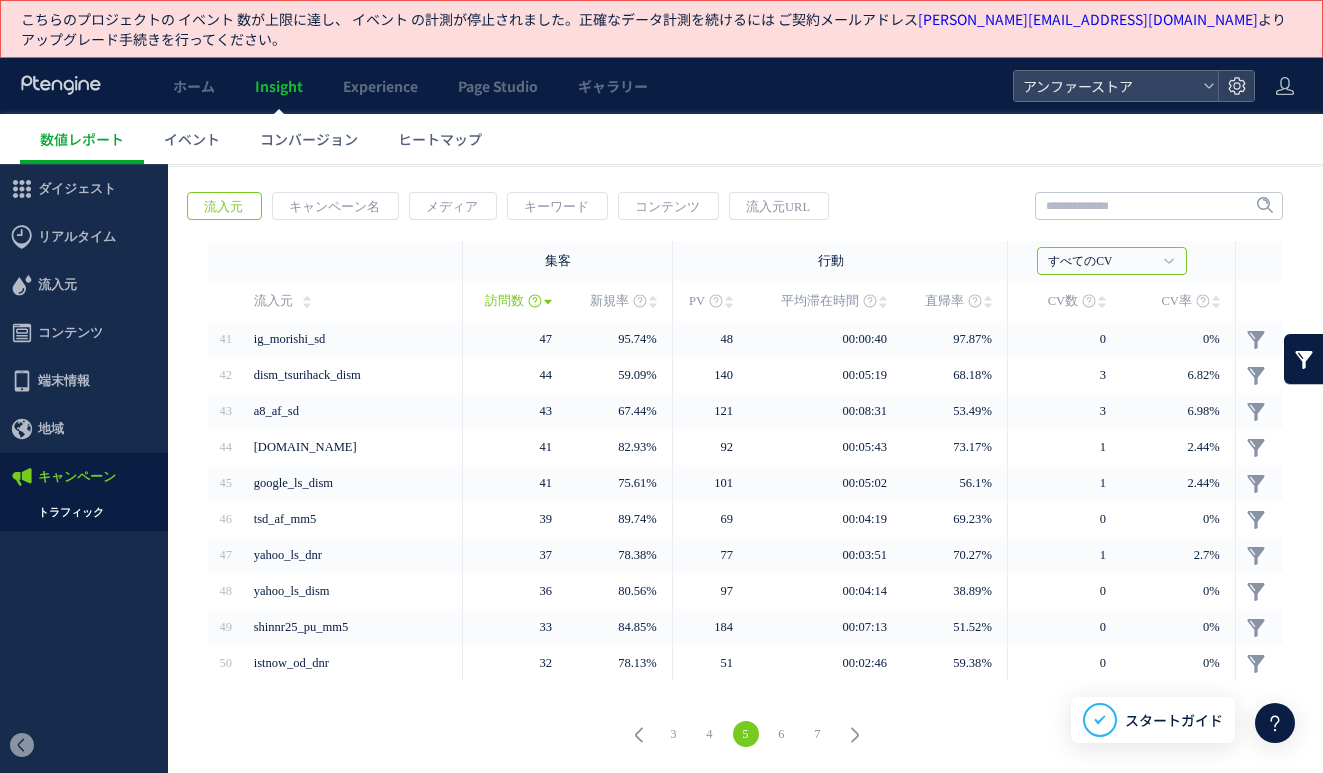click on "6" at bounding box center (782, 734) 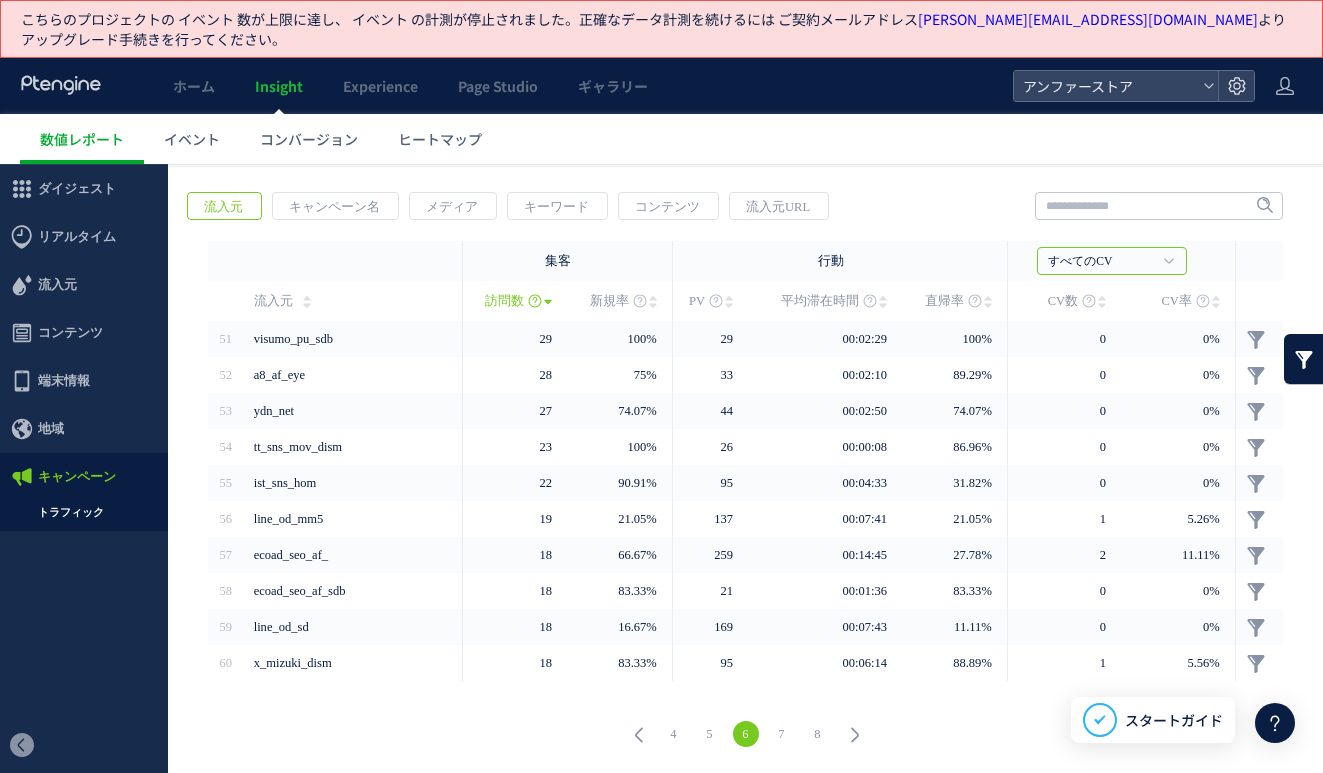 click on "7" at bounding box center (782, 734) 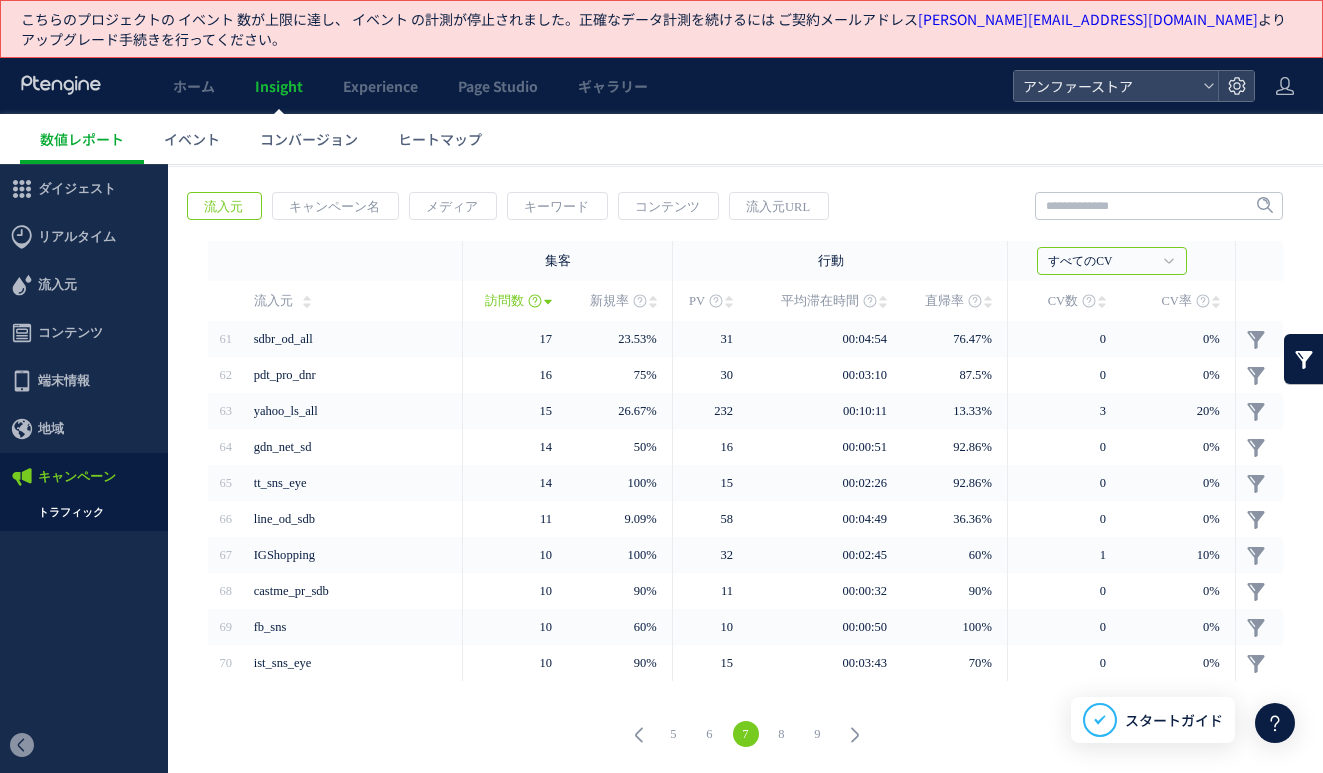 click on "8" at bounding box center (782, 734) 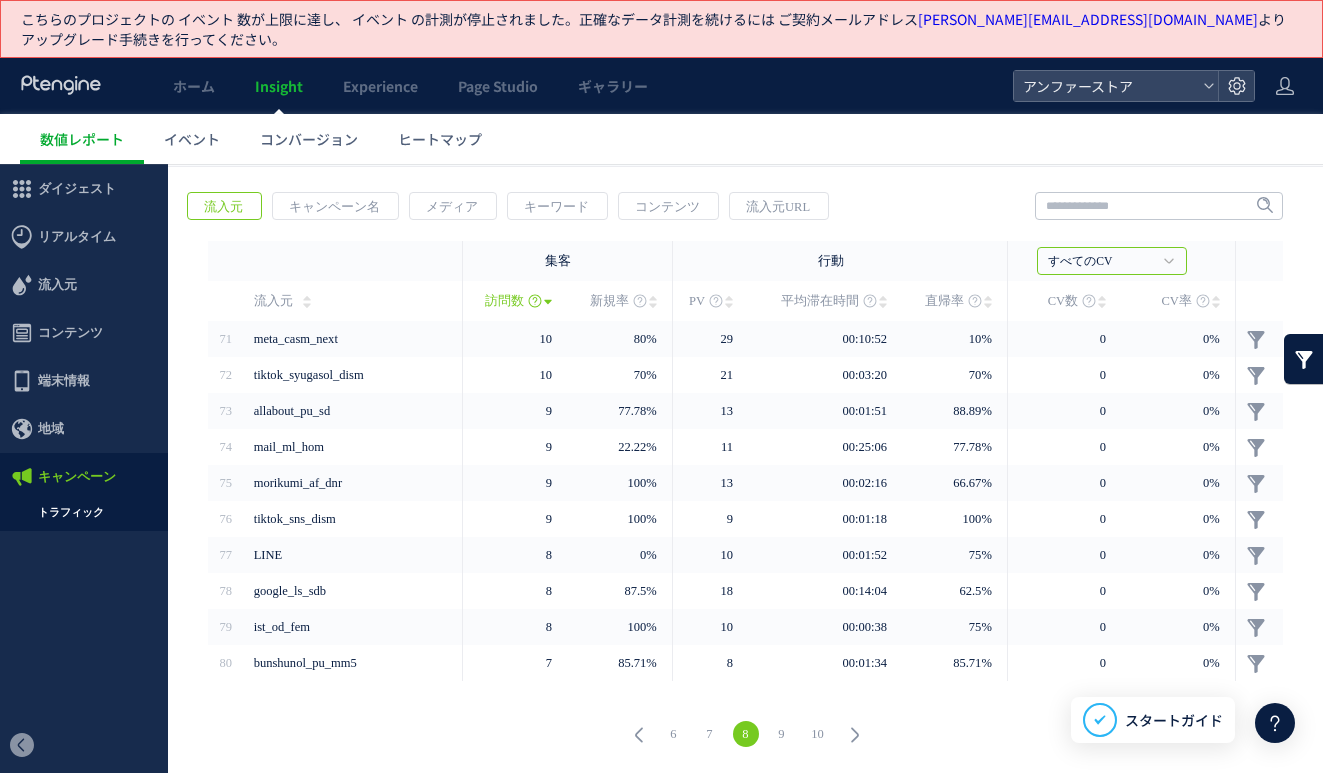 click on "9" at bounding box center (782, 734) 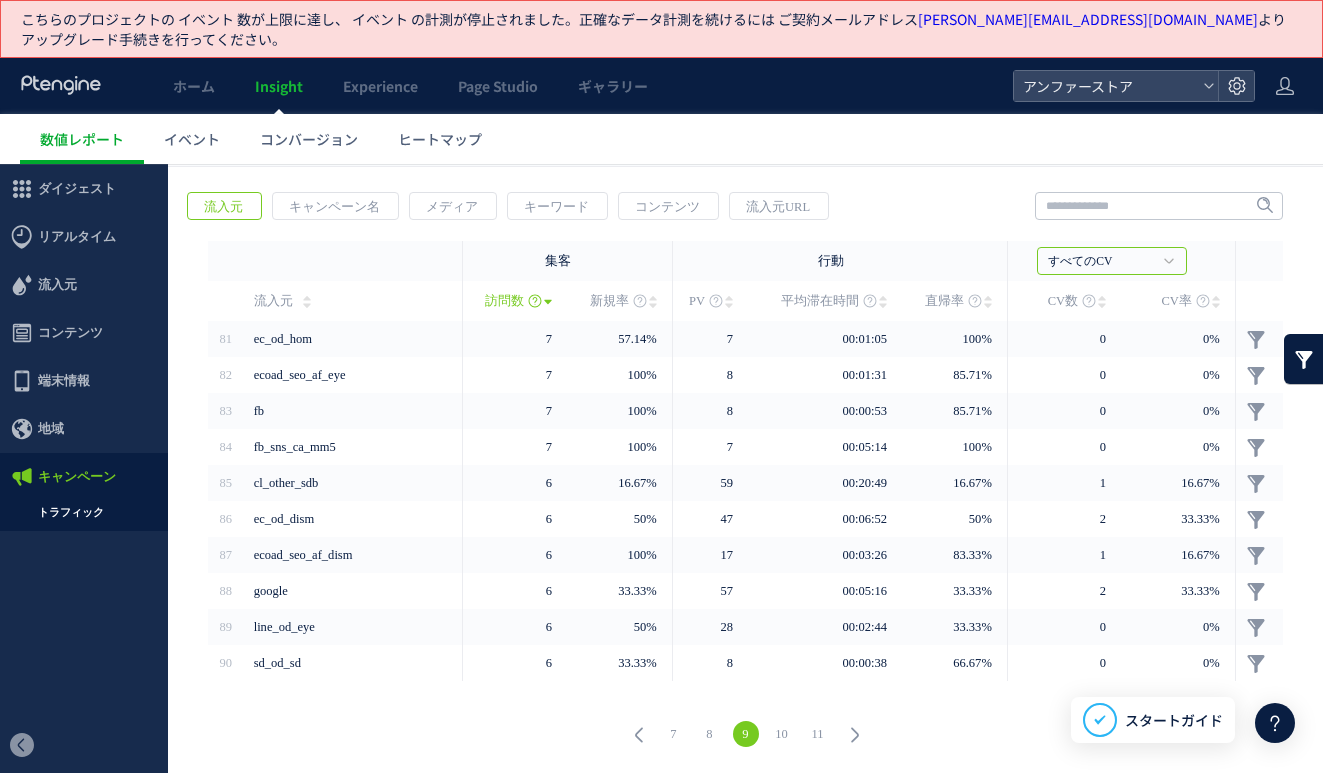click on "9" at bounding box center [746, 734] 